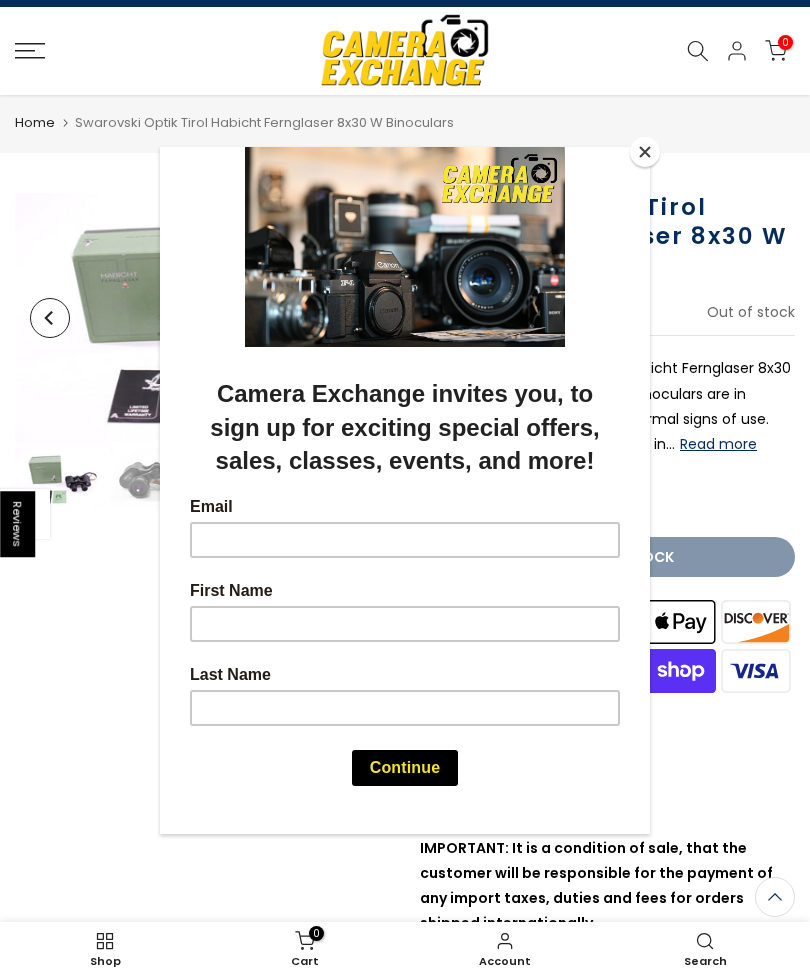 scroll, scrollTop: 552, scrollLeft: 0, axis: vertical 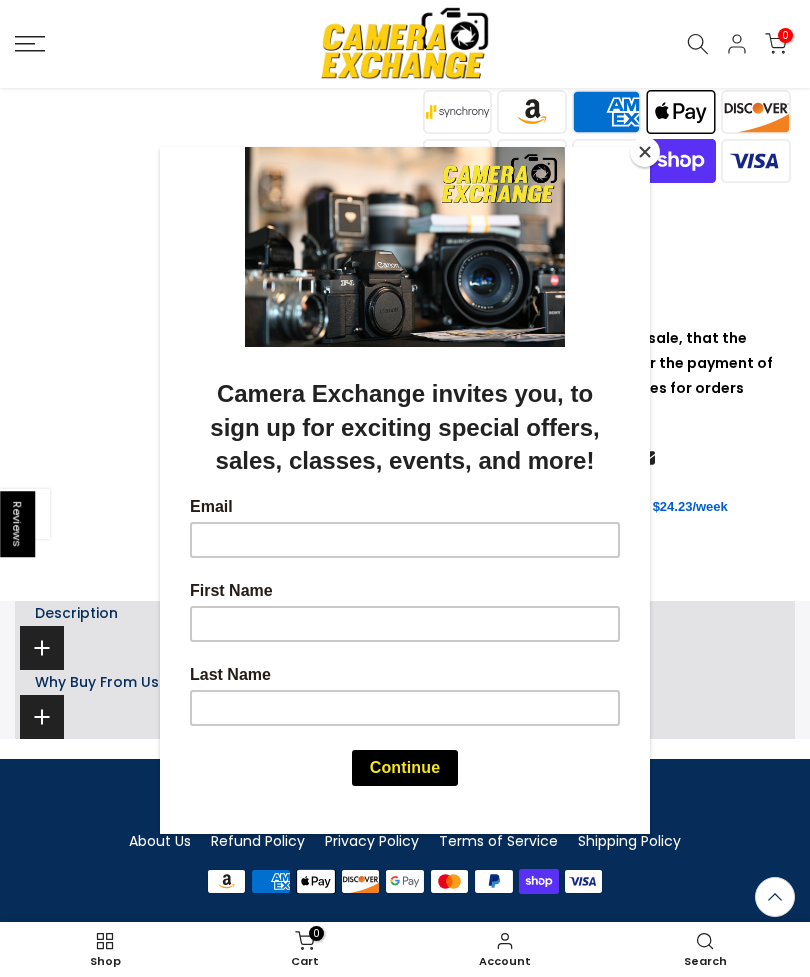 click at bounding box center [645, 152] 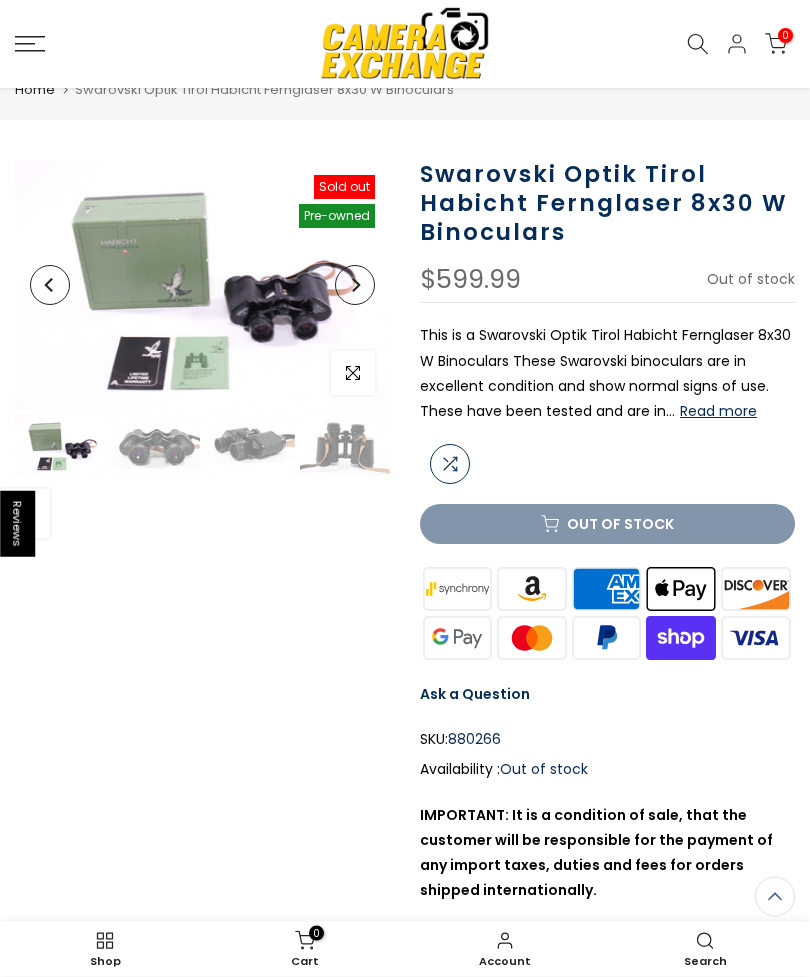 scroll, scrollTop: 0, scrollLeft: 0, axis: both 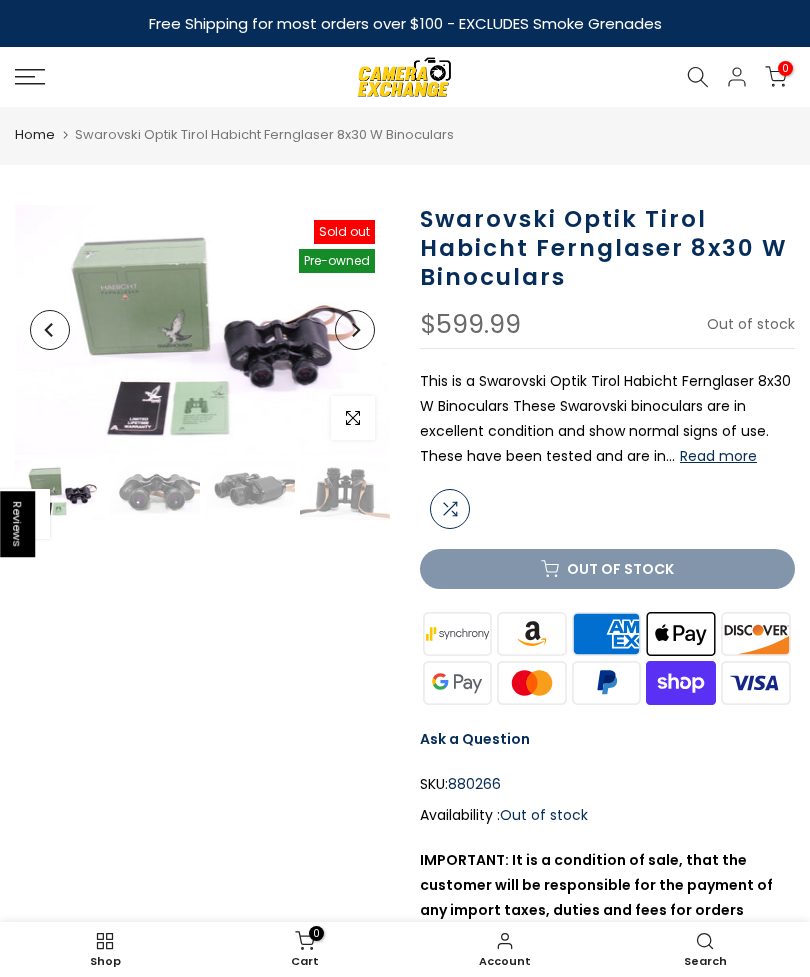 click 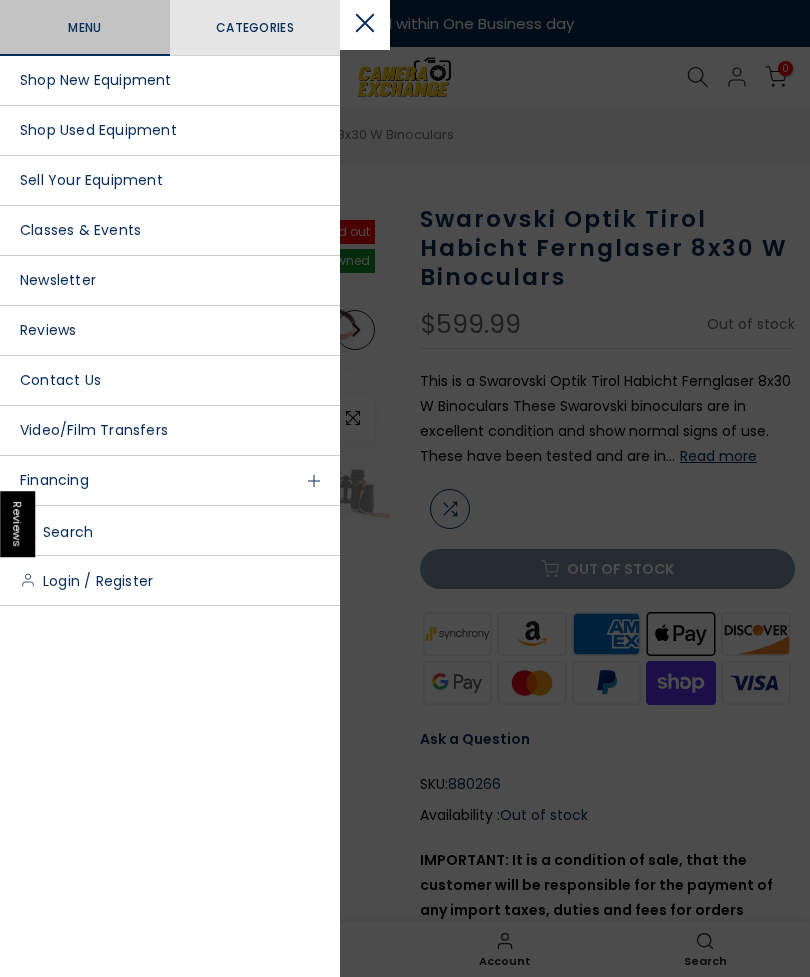 click on "Shop Used Equipment" at bounding box center (170, 131) 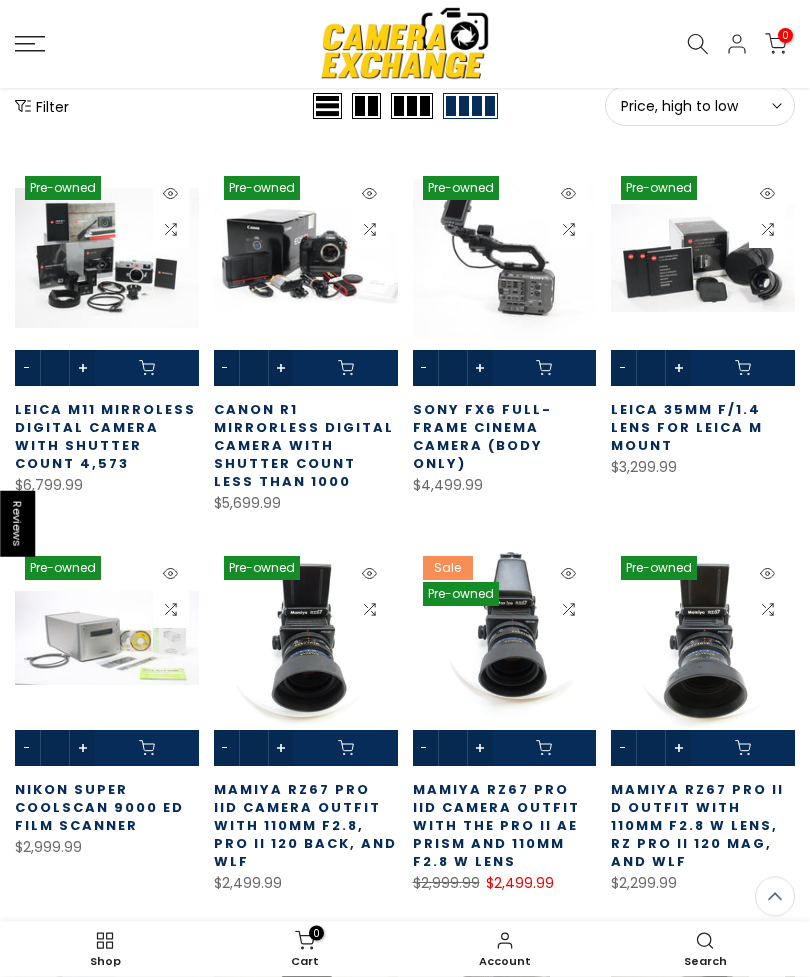 scroll, scrollTop: 0, scrollLeft: 0, axis: both 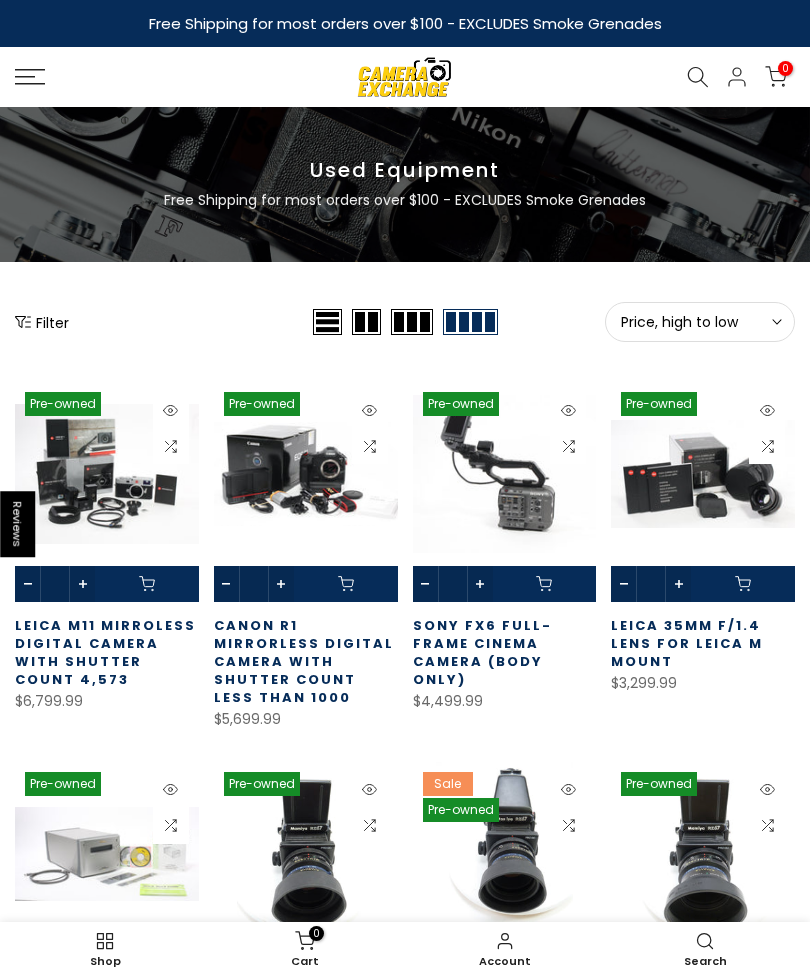 click on "Filter" at bounding box center [42, 322] 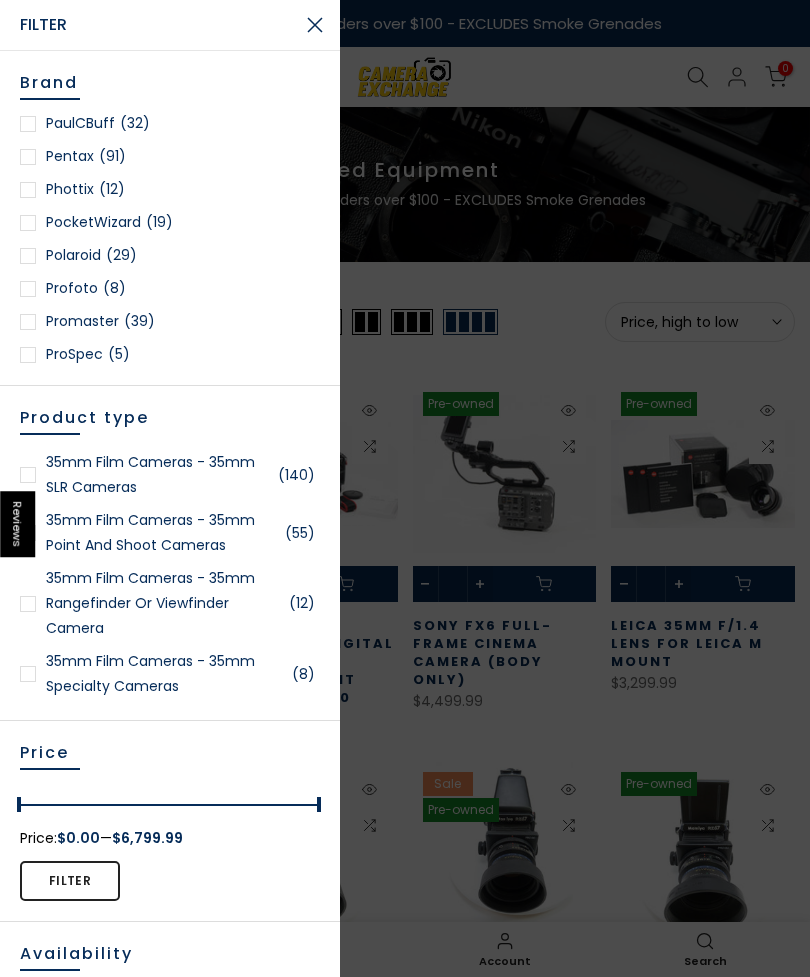 scroll, scrollTop: 2251, scrollLeft: 0, axis: vertical 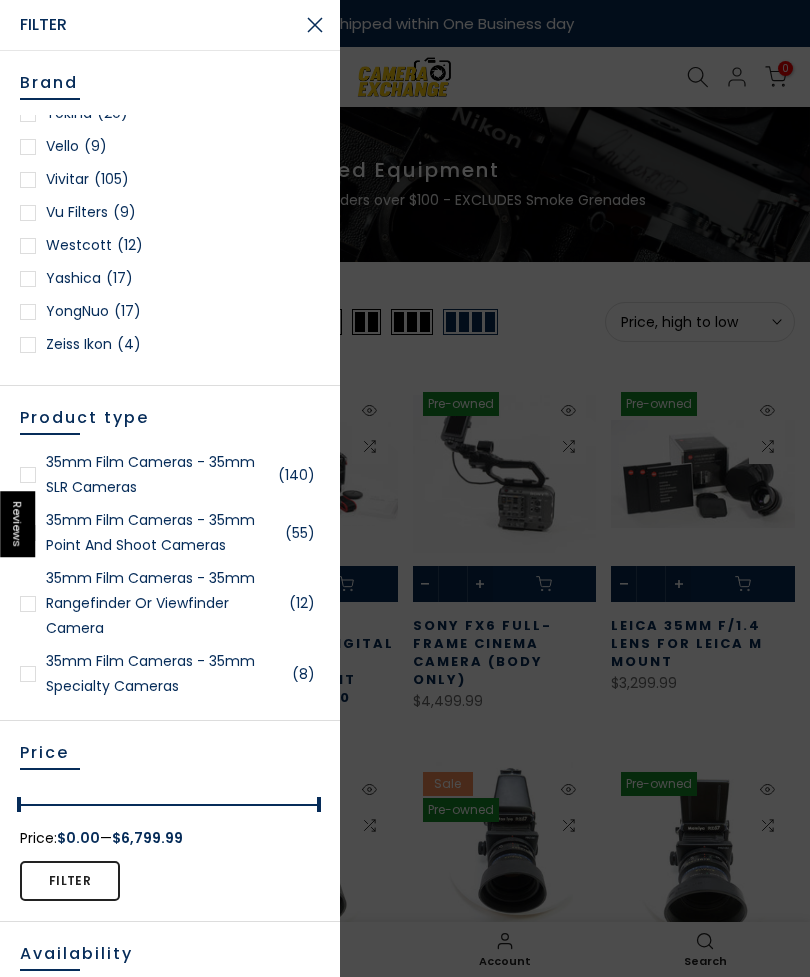 click at bounding box center [405, 488] 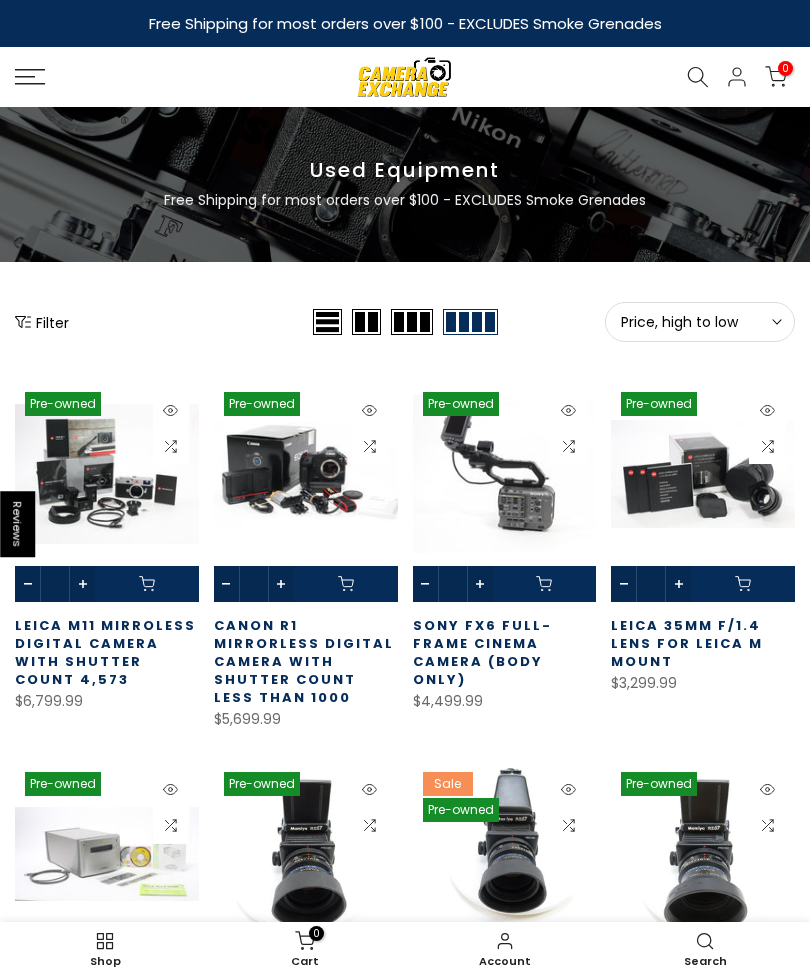 click 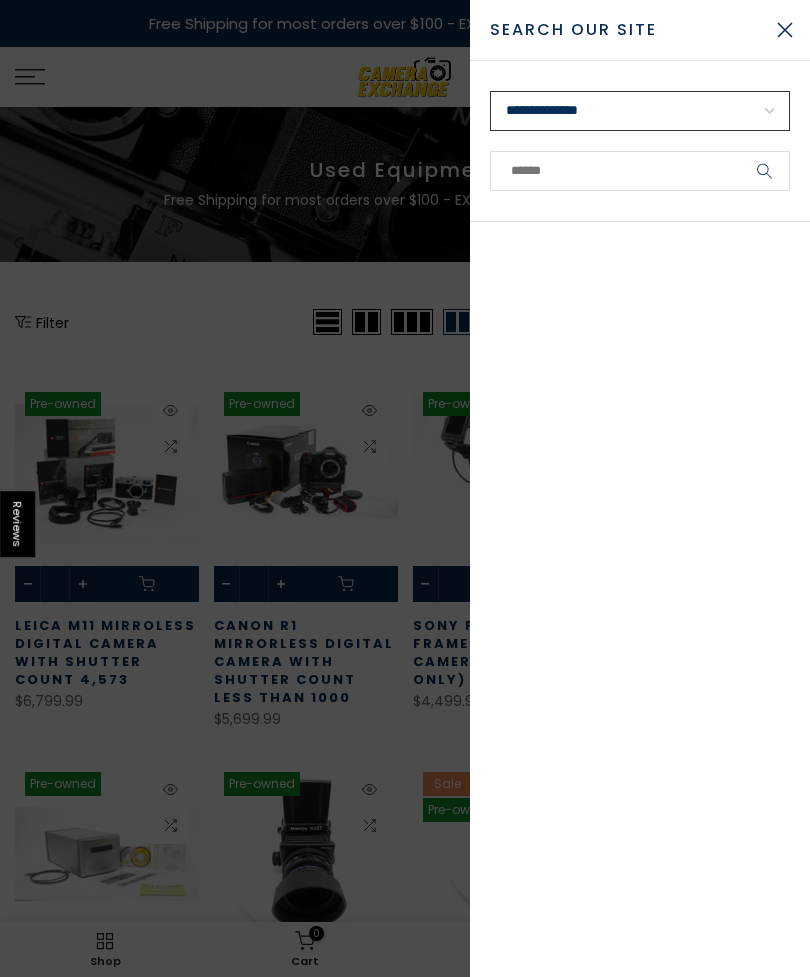 click on "**********" at bounding box center (640, 111) 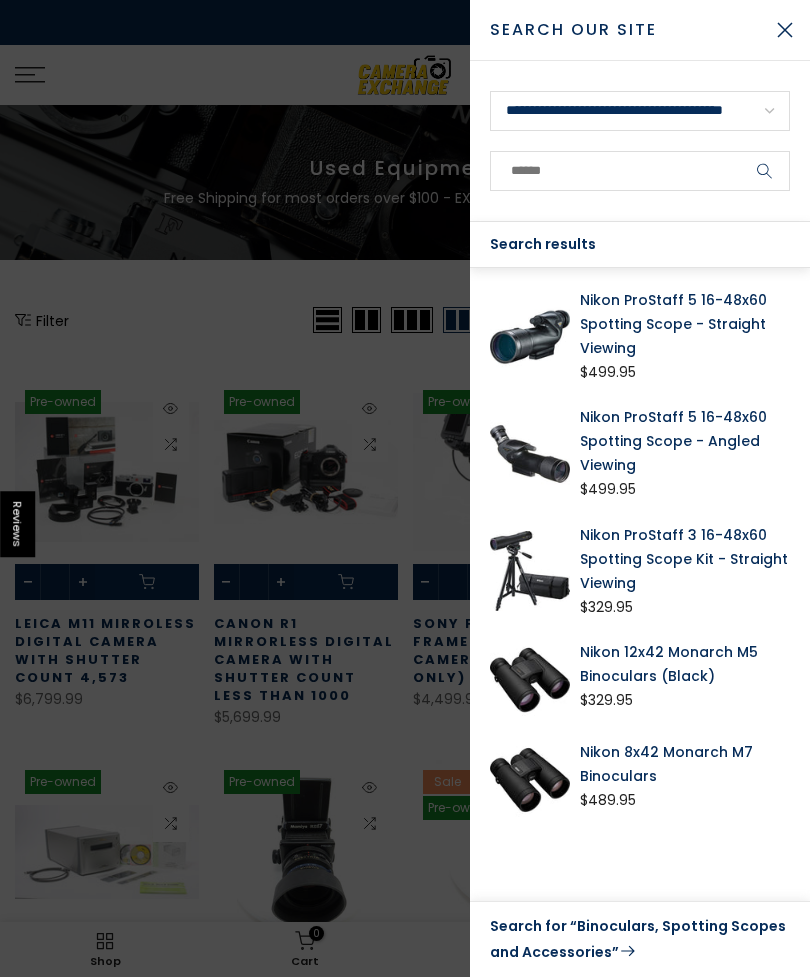 click on "Search for “Binoculars, Spotting Scopes and Accessories”" at bounding box center (640, 939) 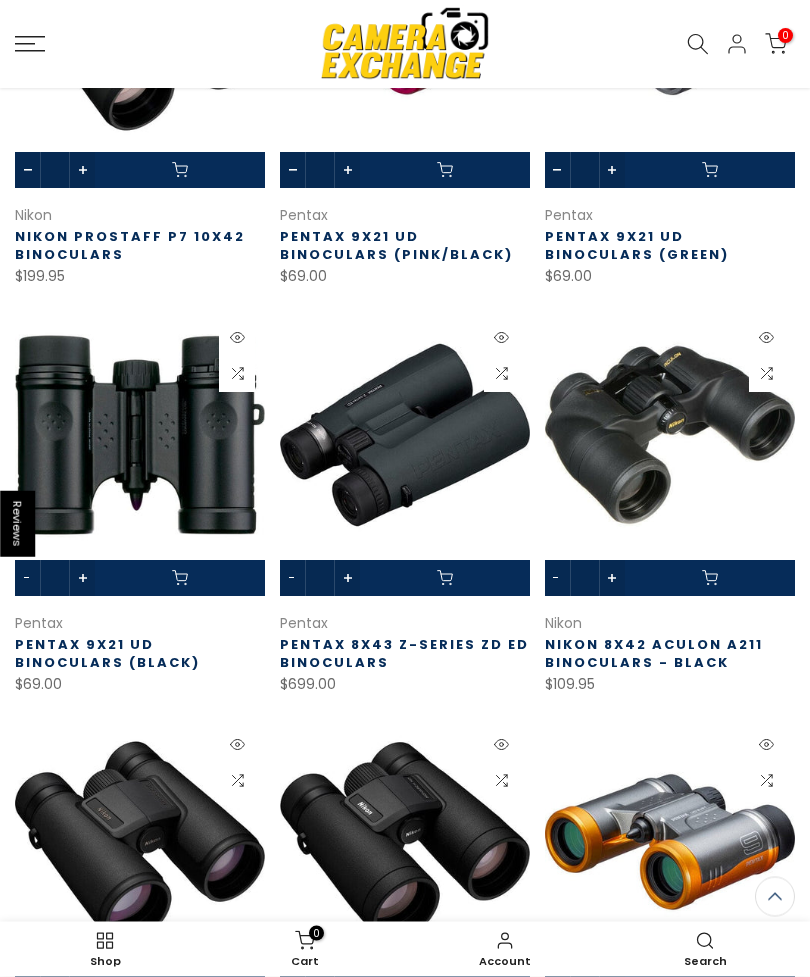 scroll, scrollTop: 937, scrollLeft: 0, axis: vertical 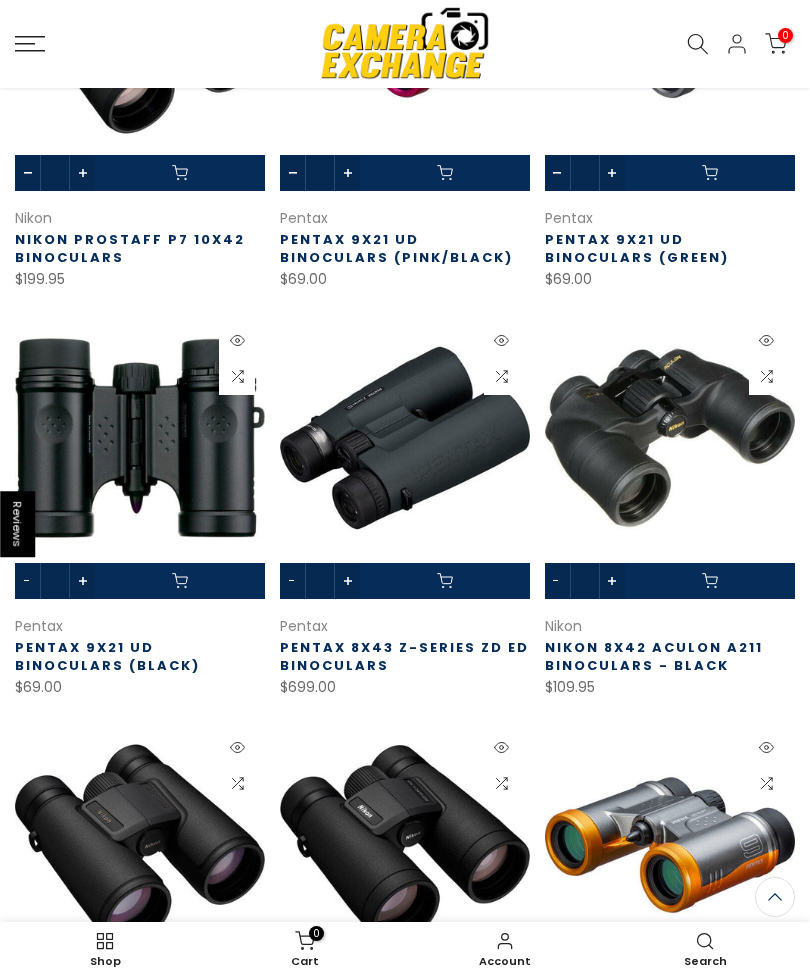 click at bounding box center (405, 456) 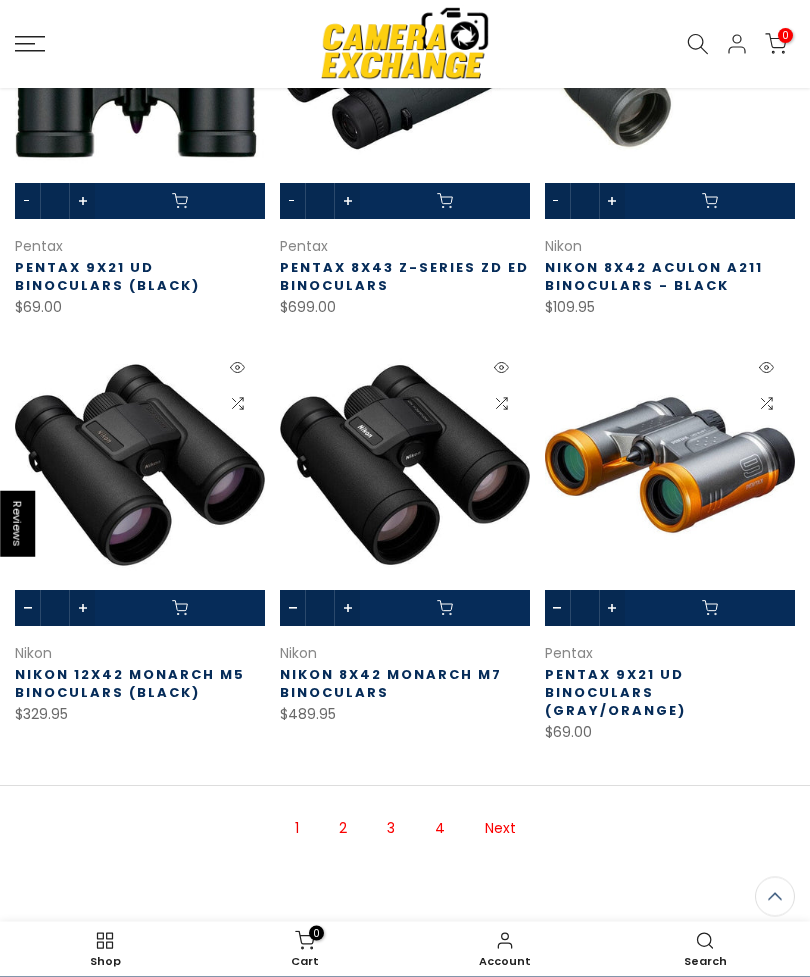 scroll, scrollTop: 1317, scrollLeft: 0, axis: vertical 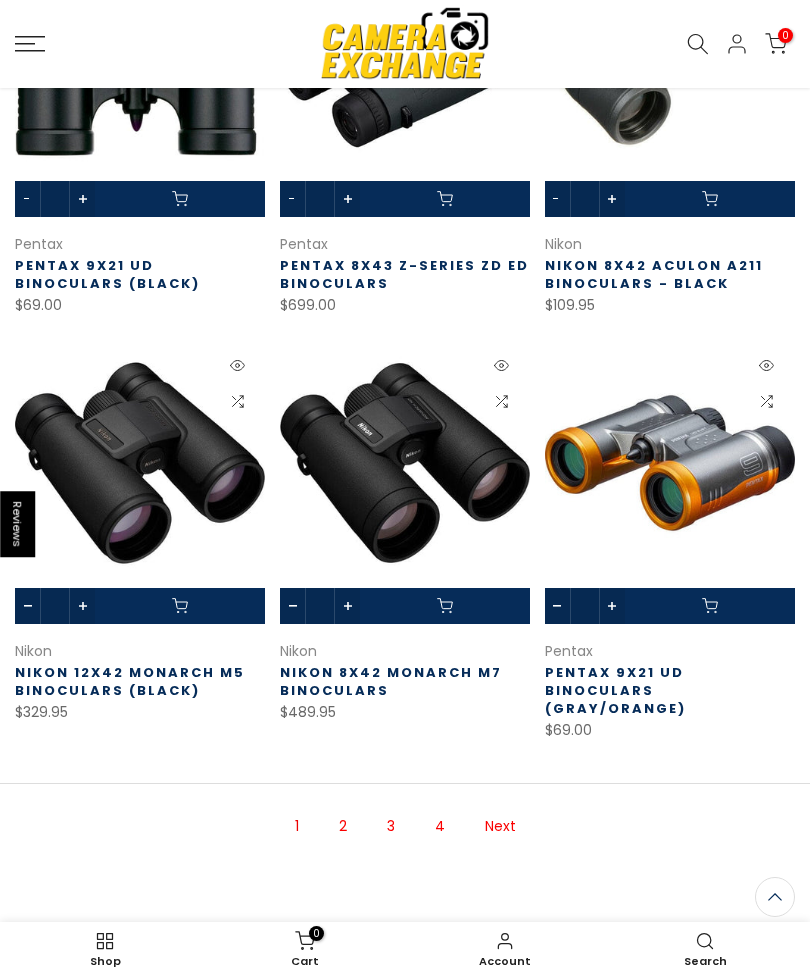 click on "2" at bounding box center (343, 826) 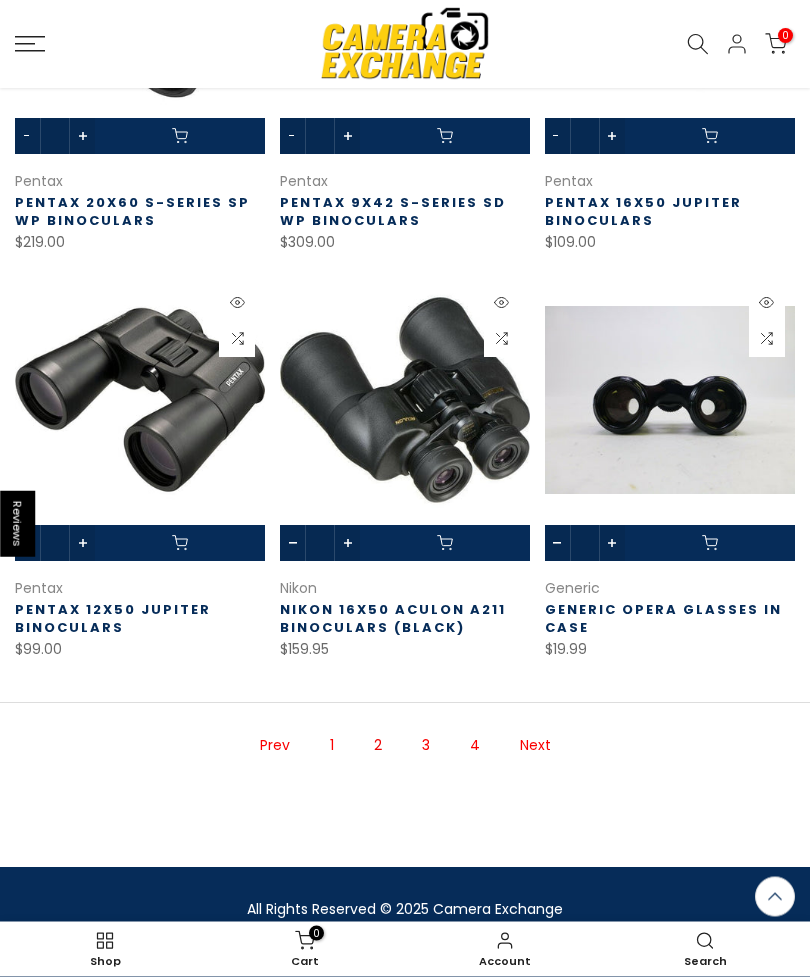 scroll, scrollTop: 1364, scrollLeft: 0, axis: vertical 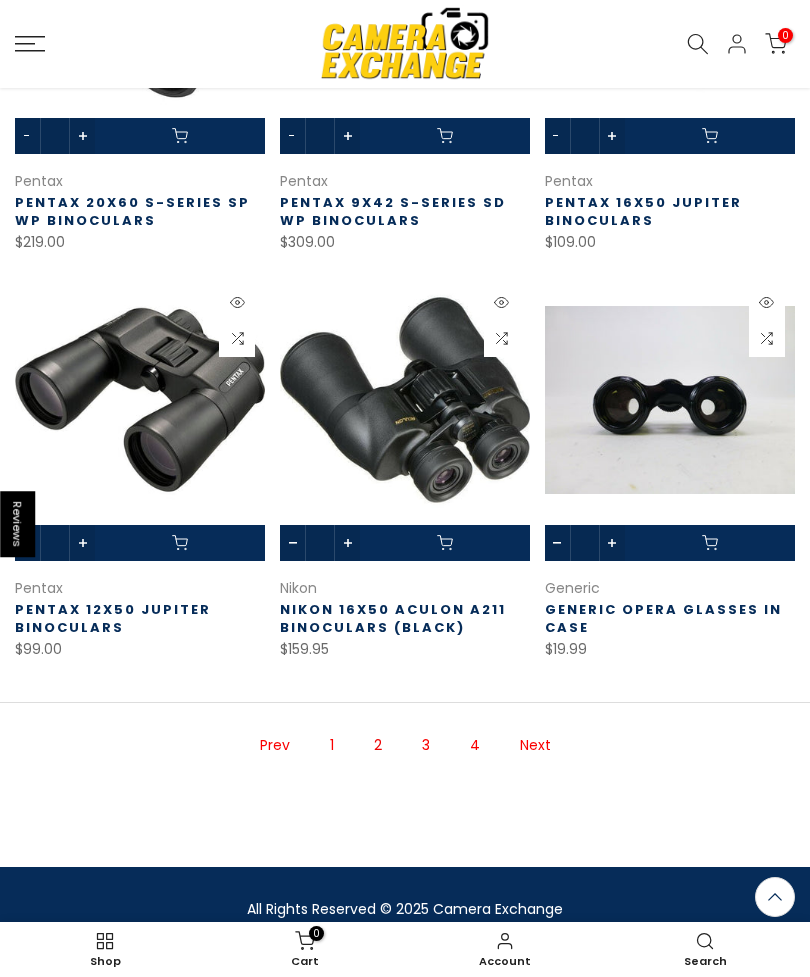 click on "3" at bounding box center (426, 745) 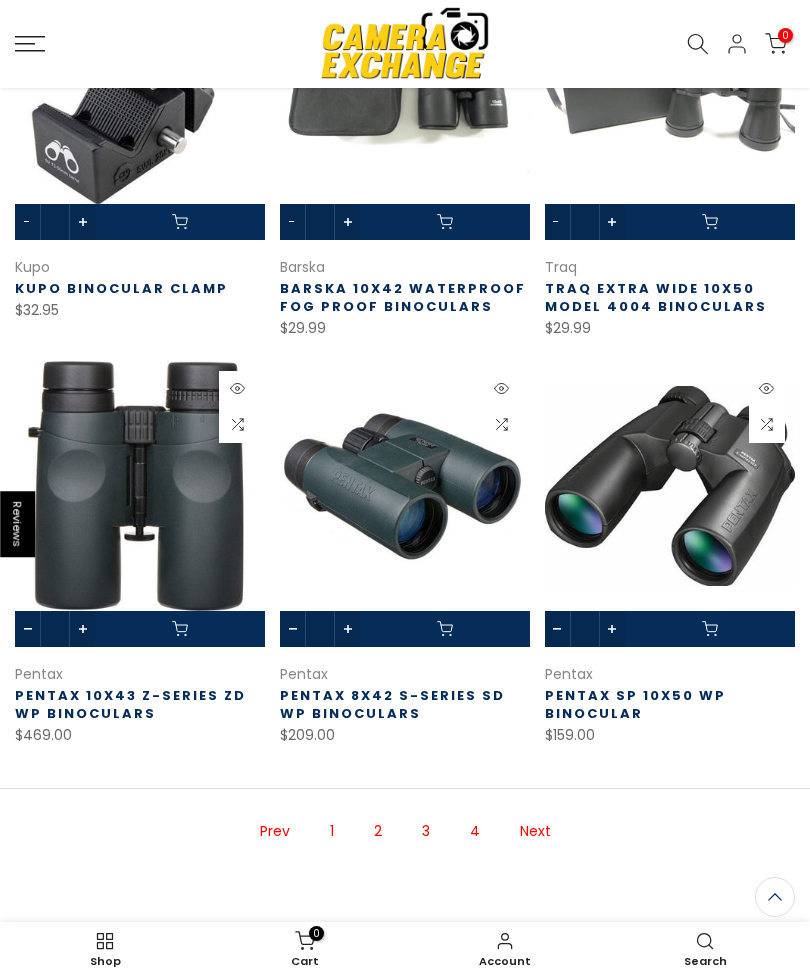 scroll, scrollTop: 1271, scrollLeft: 0, axis: vertical 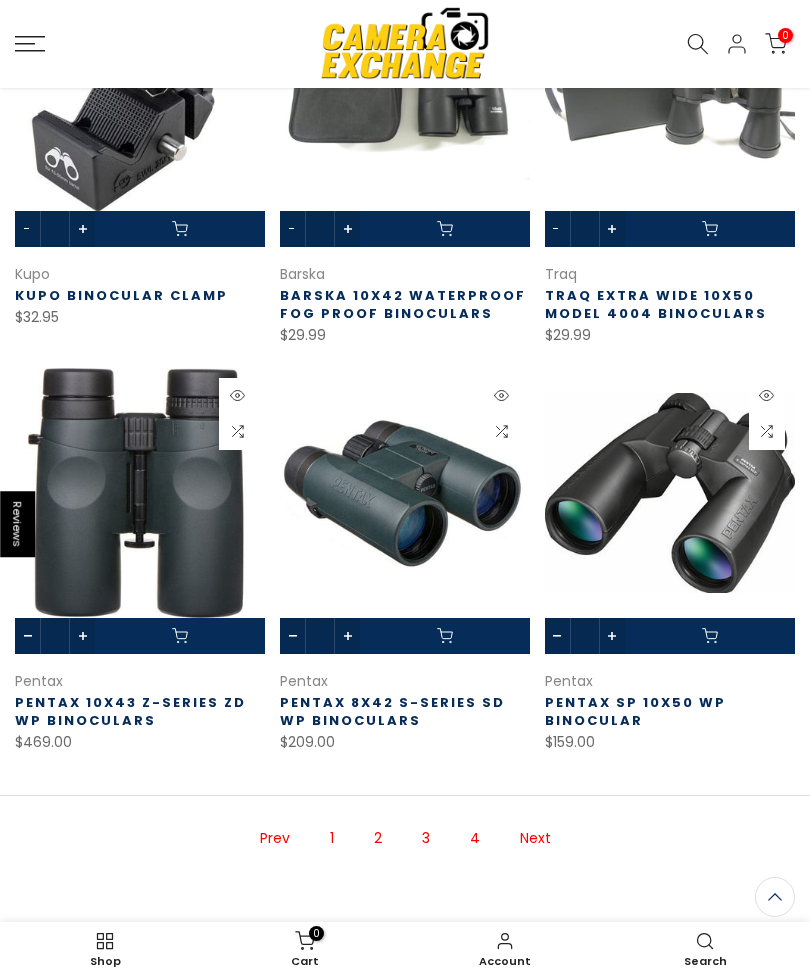 click on "4" at bounding box center (475, 838) 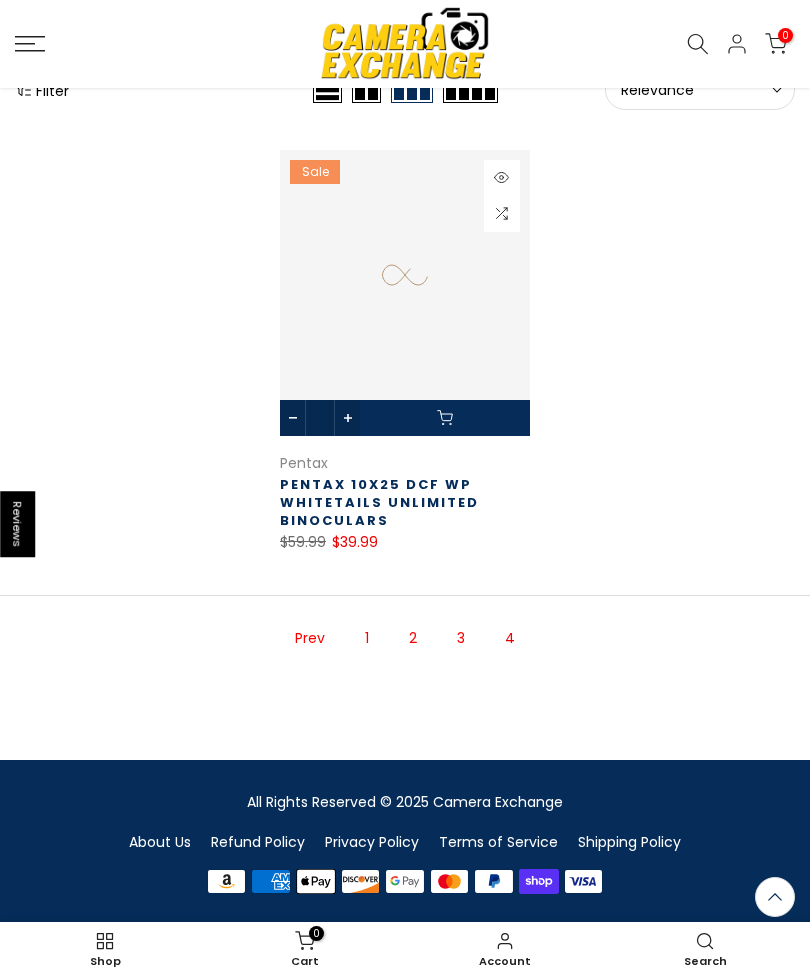 scroll, scrollTop: 191, scrollLeft: 0, axis: vertical 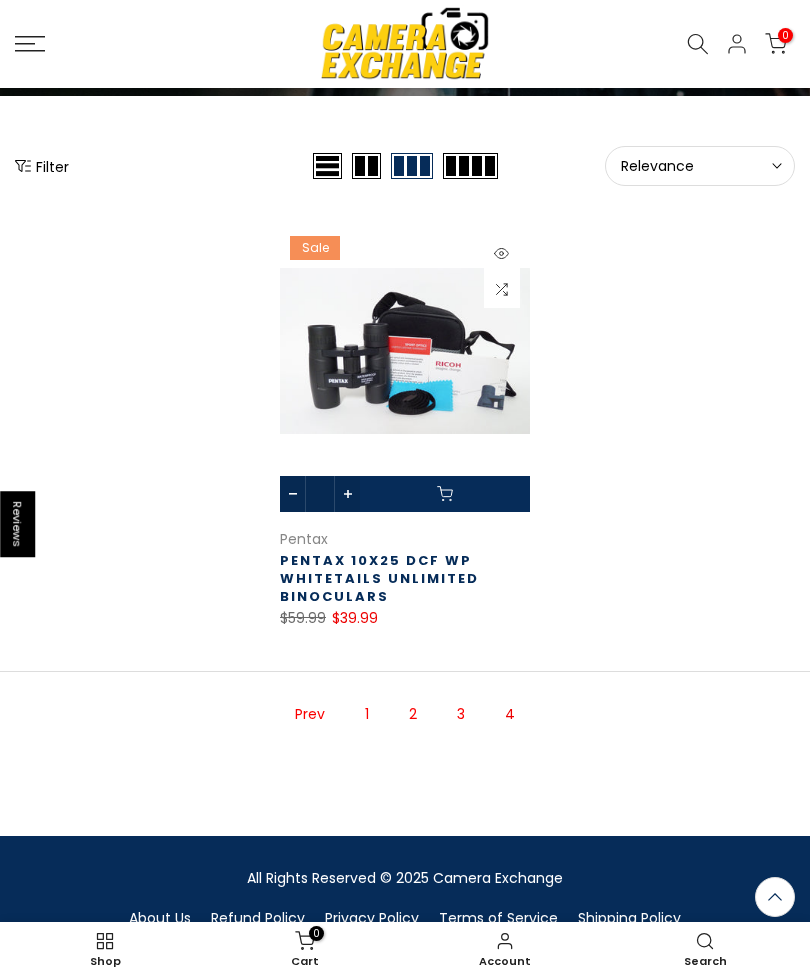 click on "2" at bounding box center (413, 714) 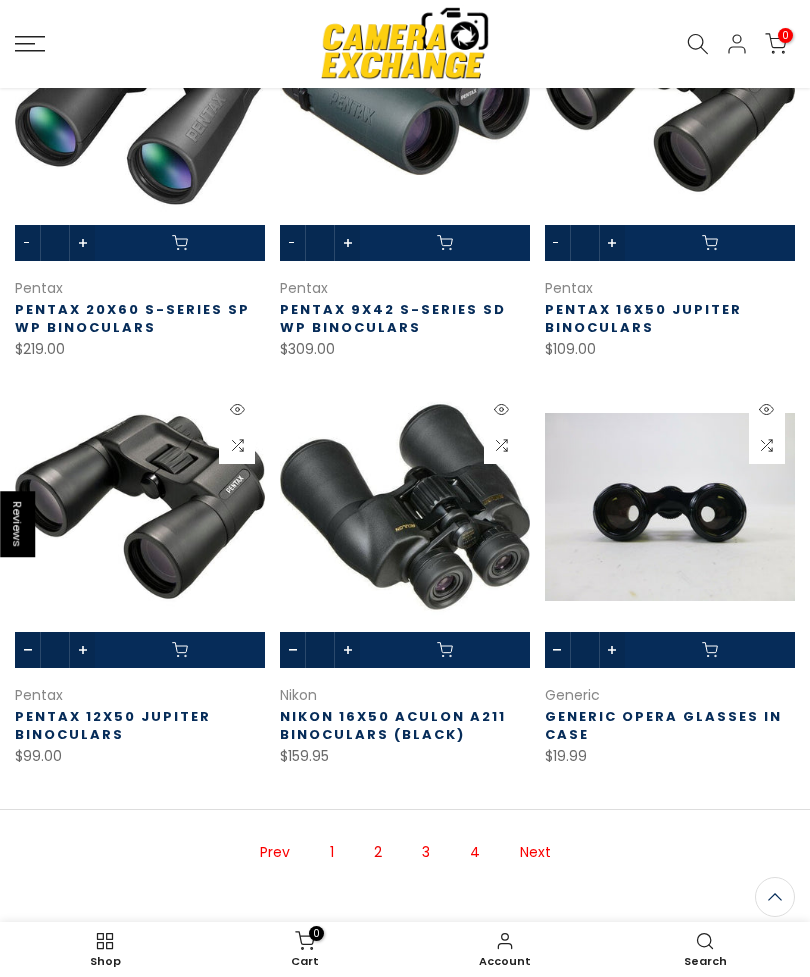 scroll, scrollTop: 1405, scrollLeft: 0, axis: vertical 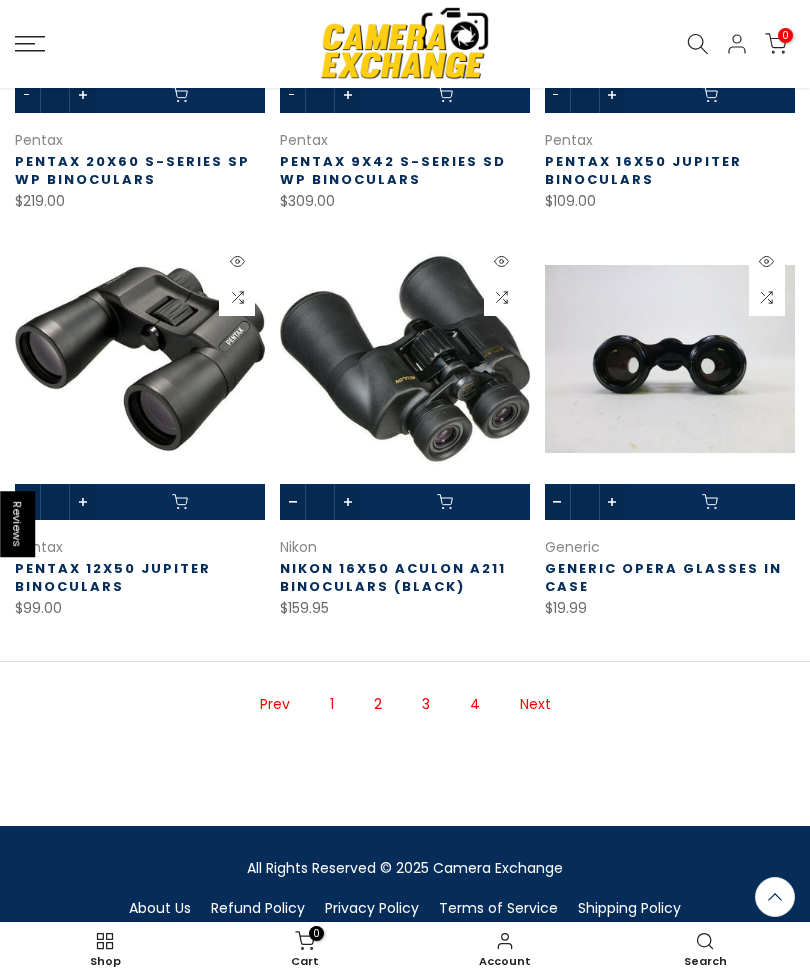 click on "1" at bounding box center [332, 704] 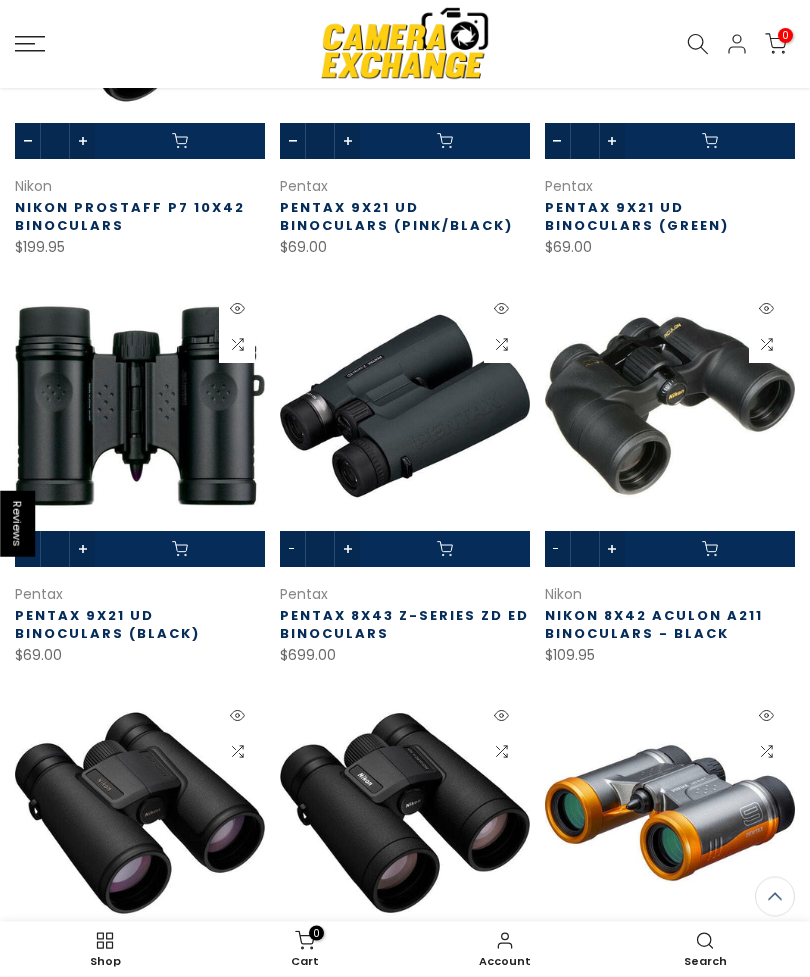 scroll, scrollTop: 967, scrollLeft: 0, axis: vertical 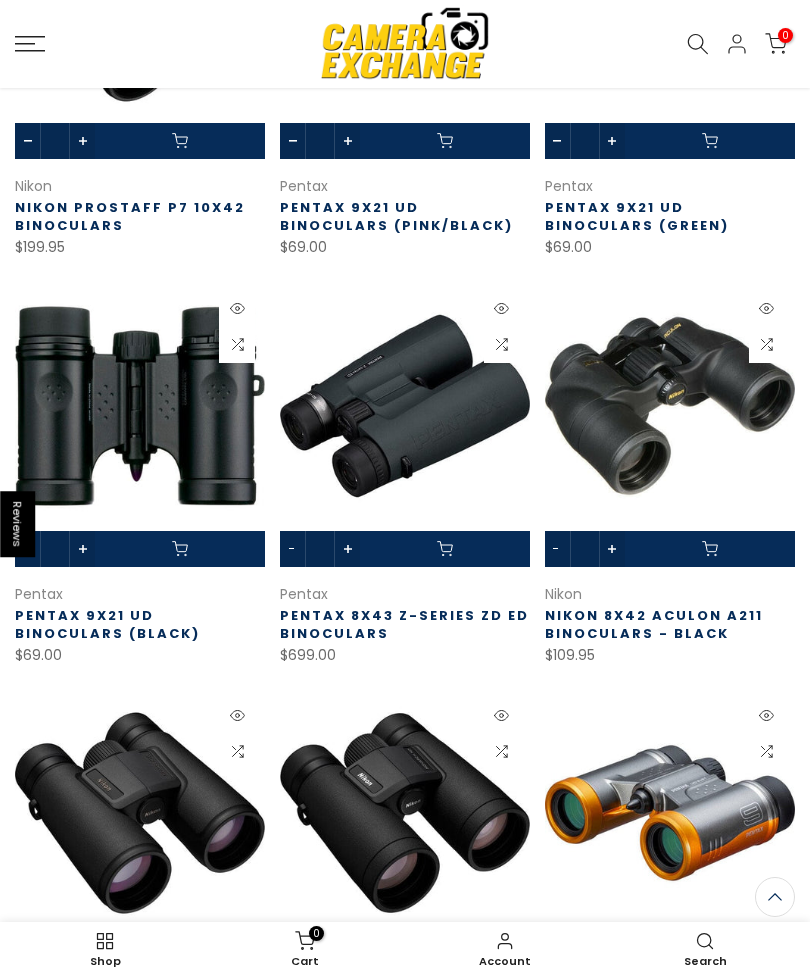 click on "Pentax 8x43 Z-Series ZD ED Binoculars" at bounding box center [404, 624] 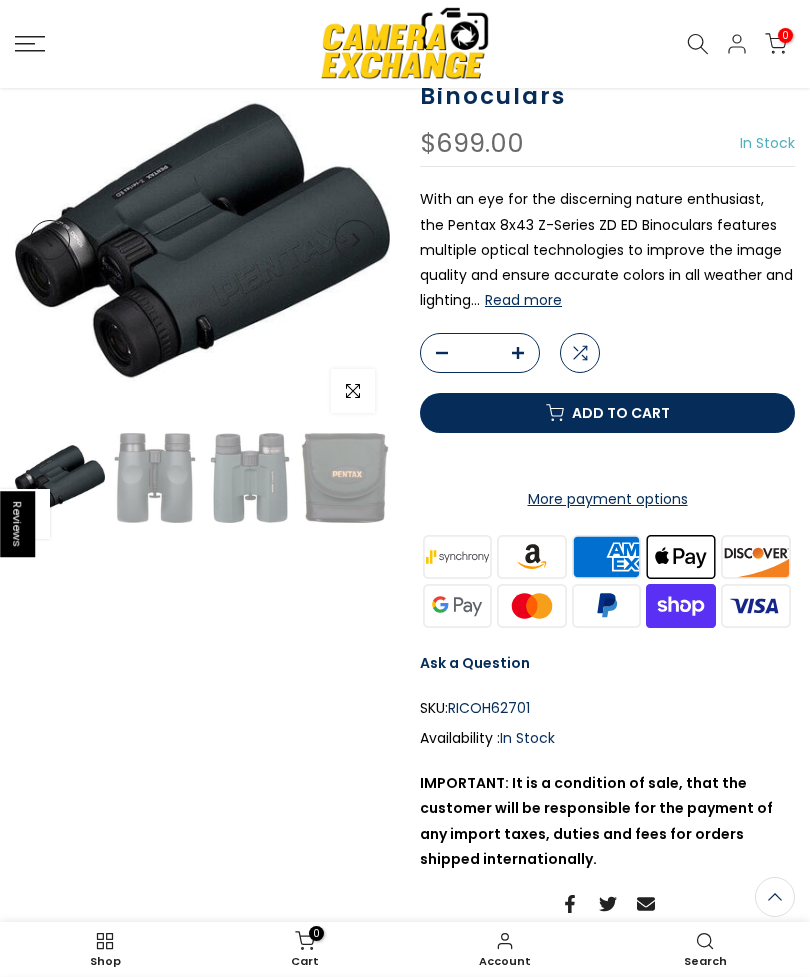 scroll, scrollTop: 0, scrollLeft: 0, axis: both 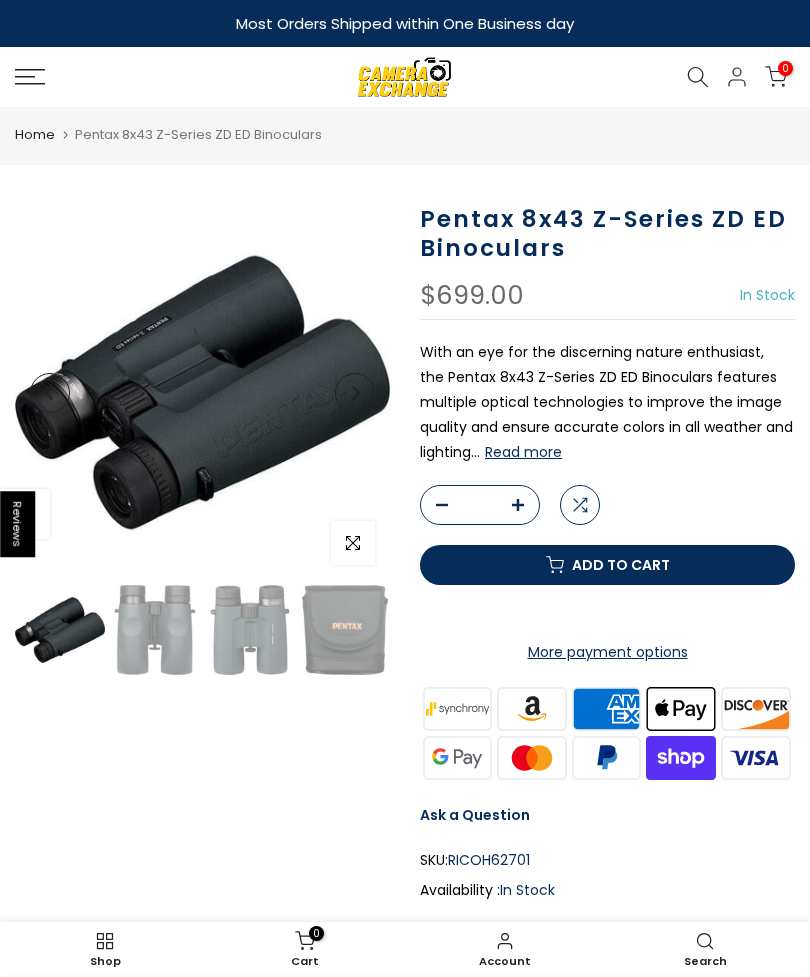 click 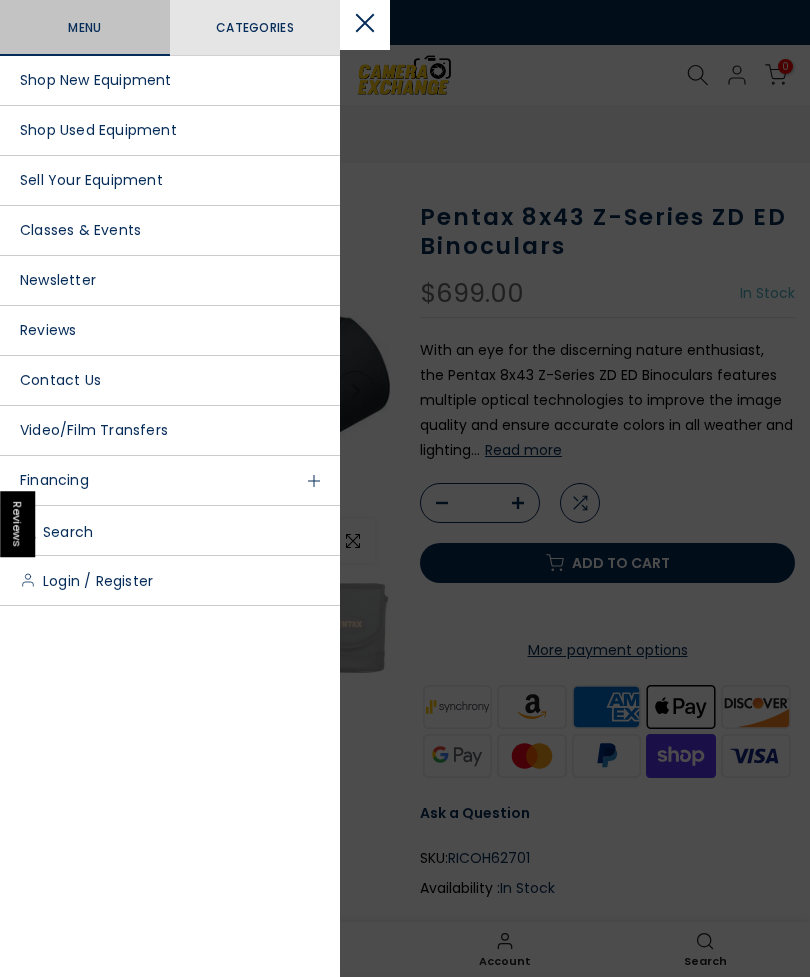 click on "Contact Us" at bounding box center [170, 381] 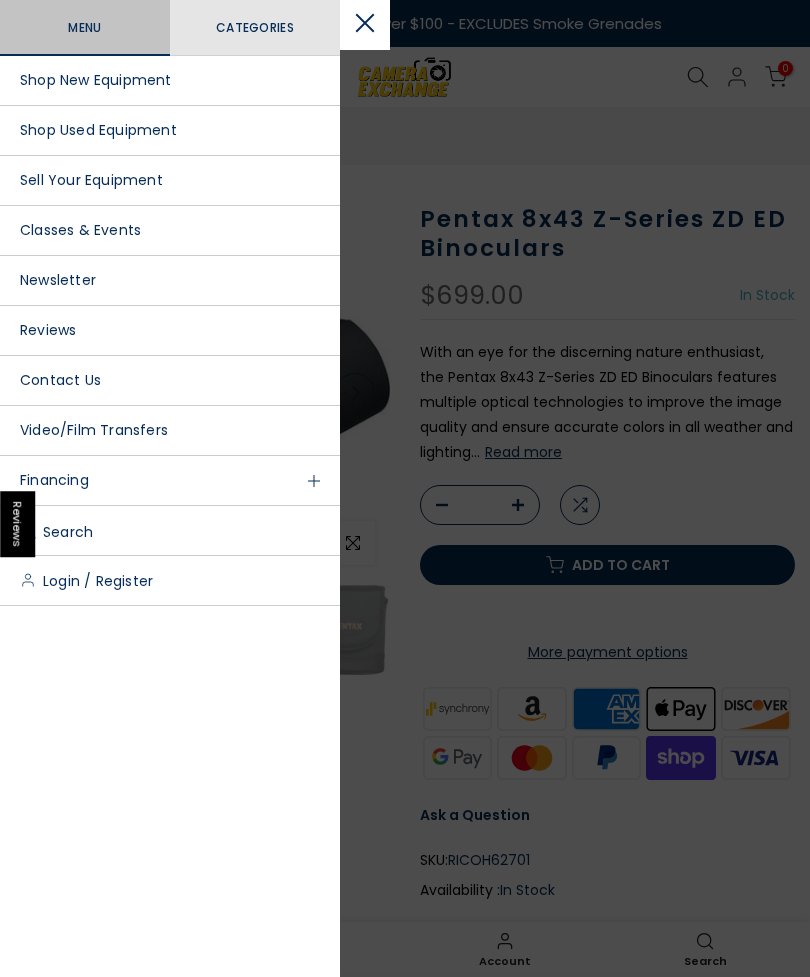 click at bounding box center (405, 488) 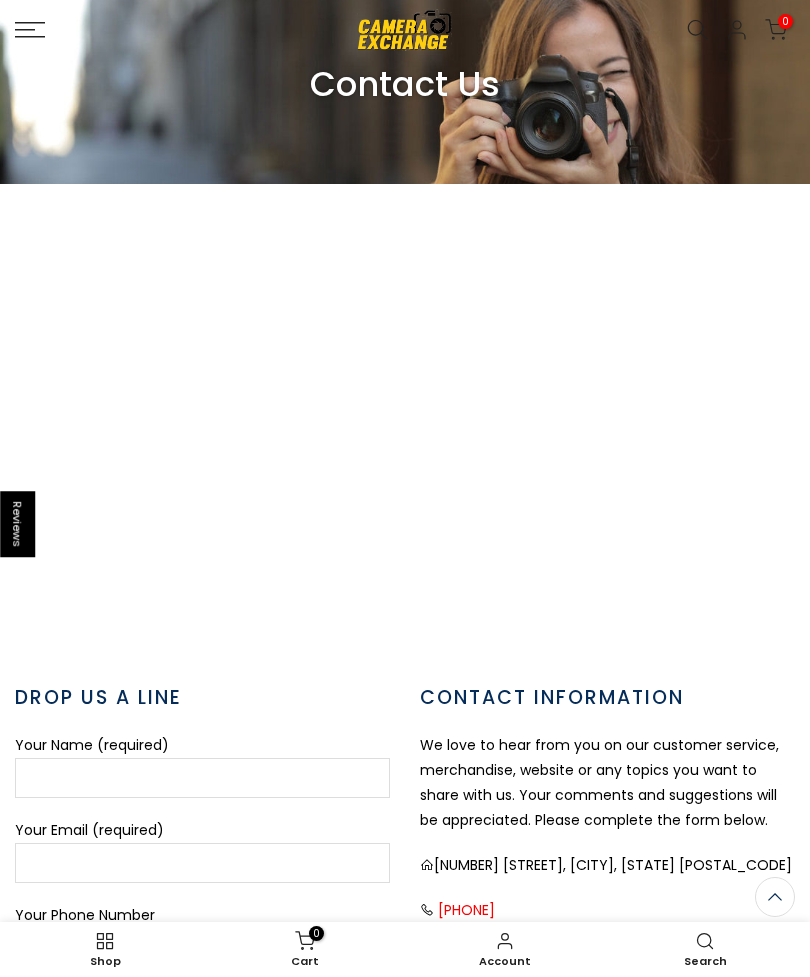 scroll, scrollTop: 0, scrollLeft: 0, axis: both 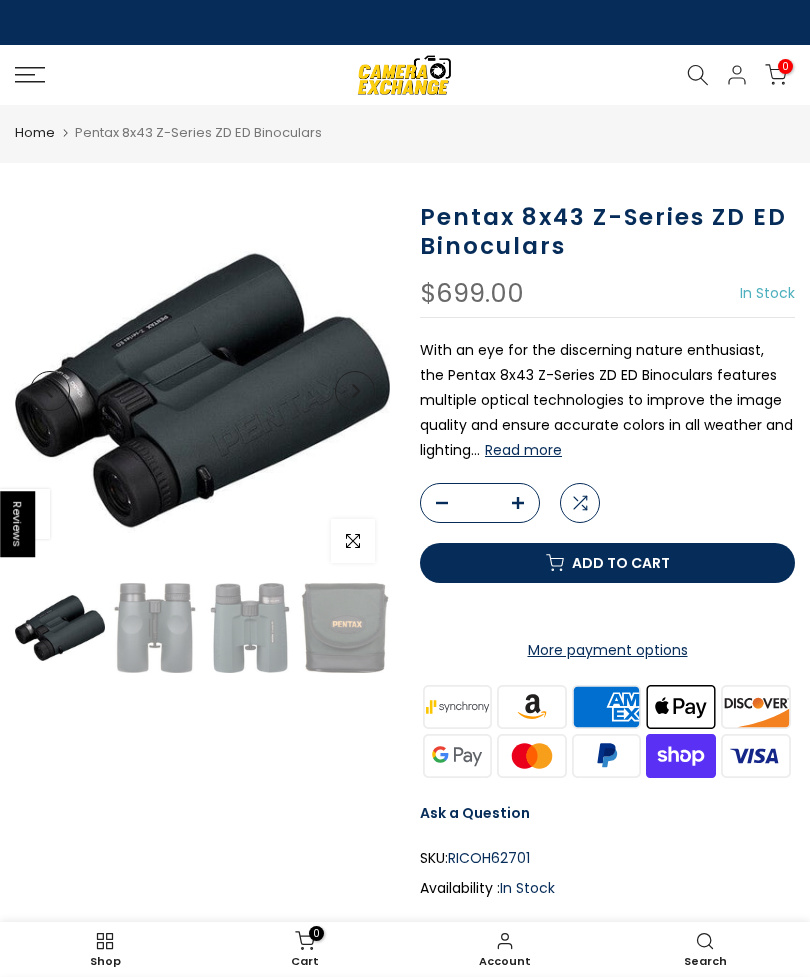 click on "Read more" at bounding box center [523, 450] 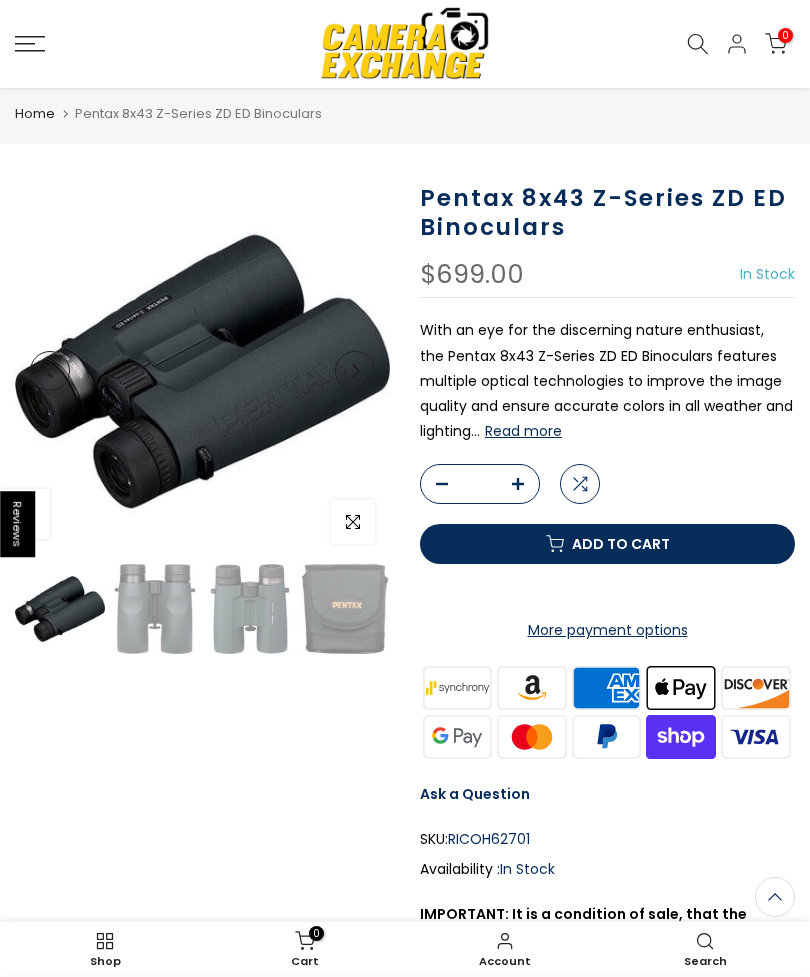 scroll, scrollTop: 0, scrollLeft: 0, axis: both 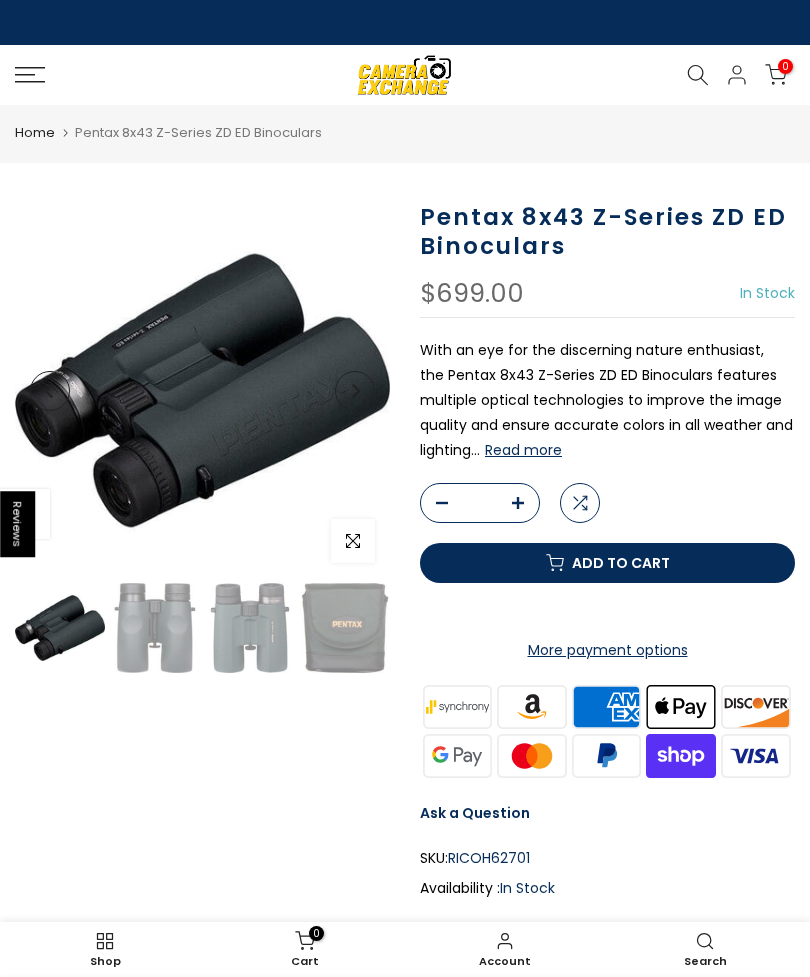 click at bounding box center (155, 628) 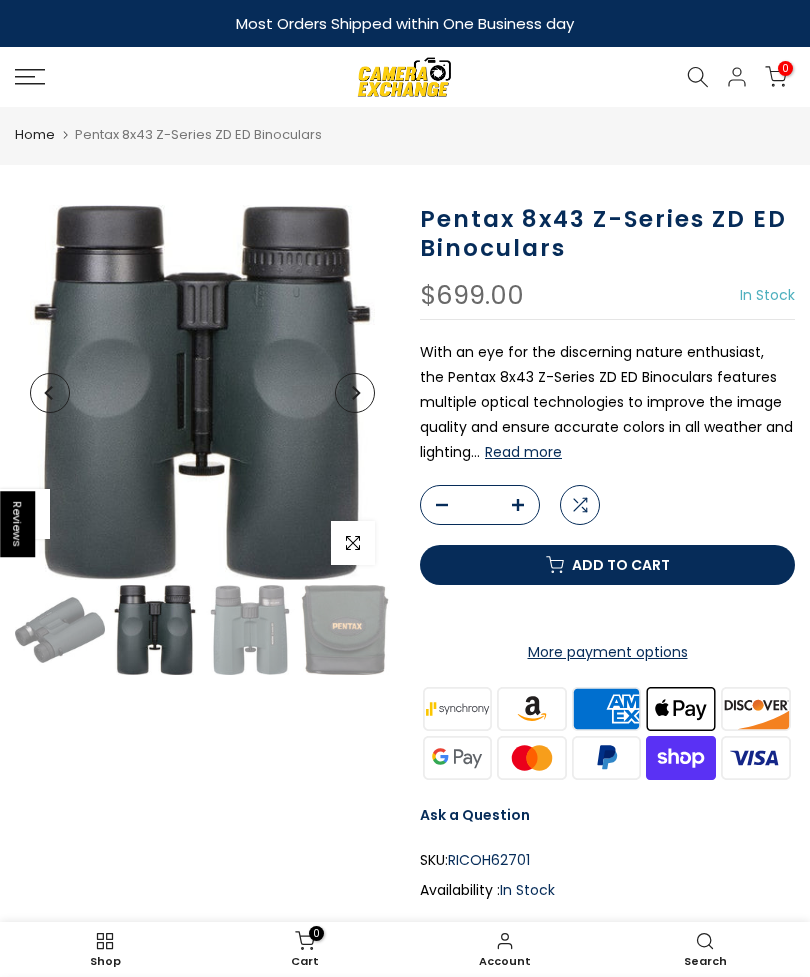 click at bounding box center [250, 630] 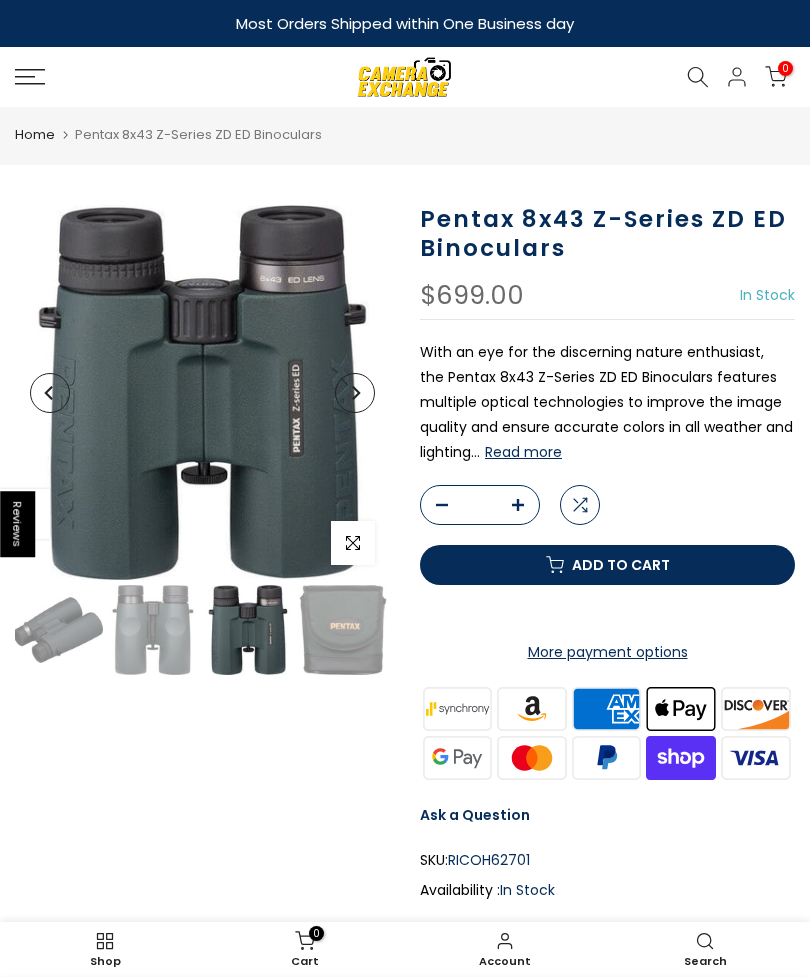 scroll, scrollTop: 0, scrollLeft: 3, axis: horizontal 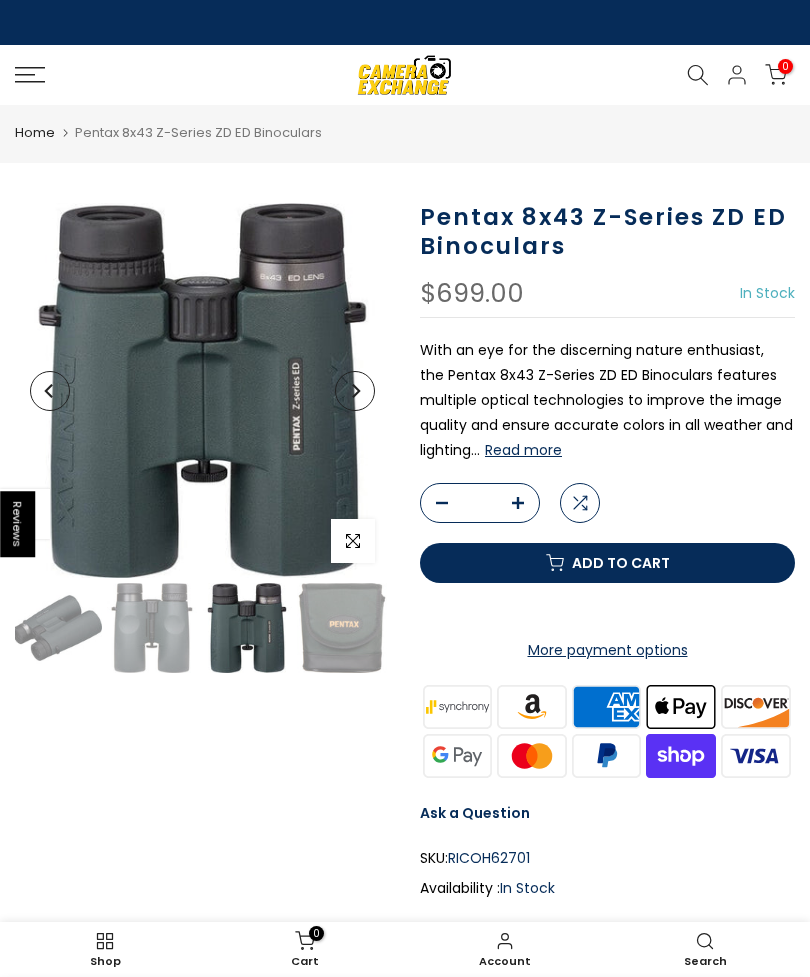 click at bounding box center (57, 628) 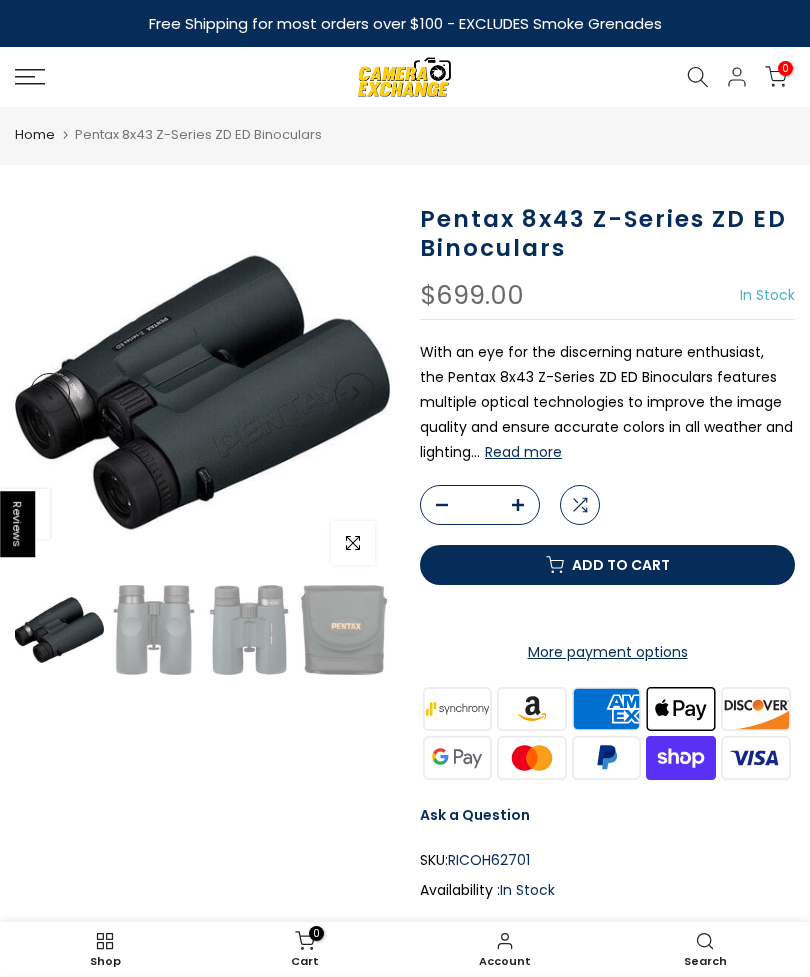 scroll, scrollTop: 0, scrollLeft: 0, axis: both 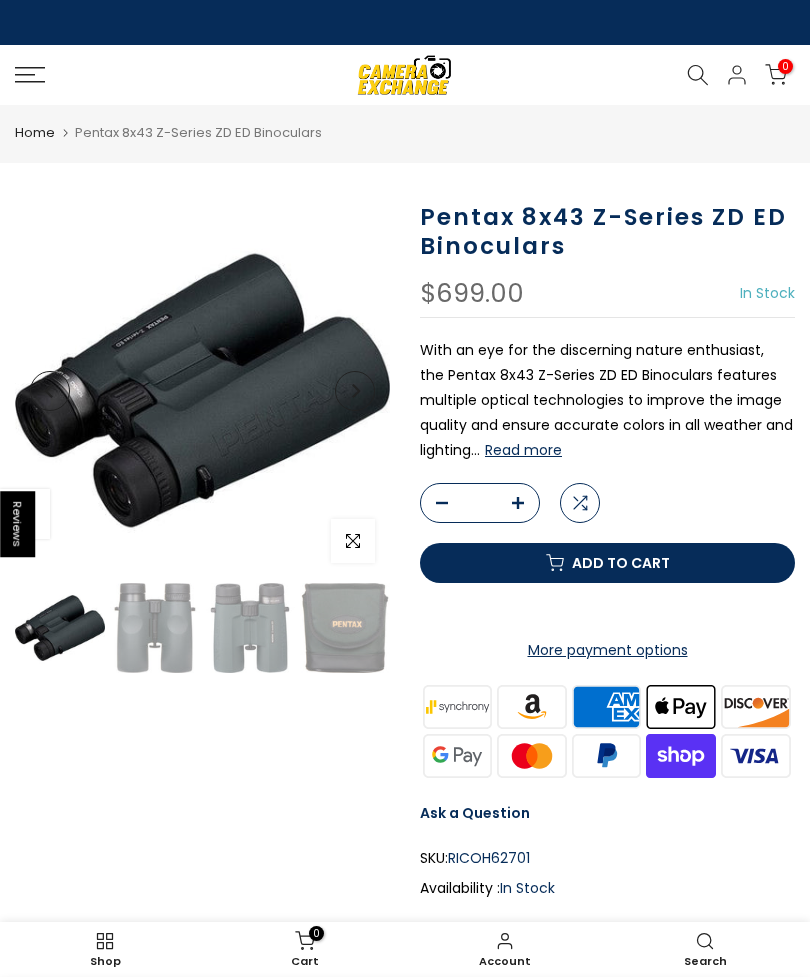 click on "Add to cart" at bounding box center [607, 563] 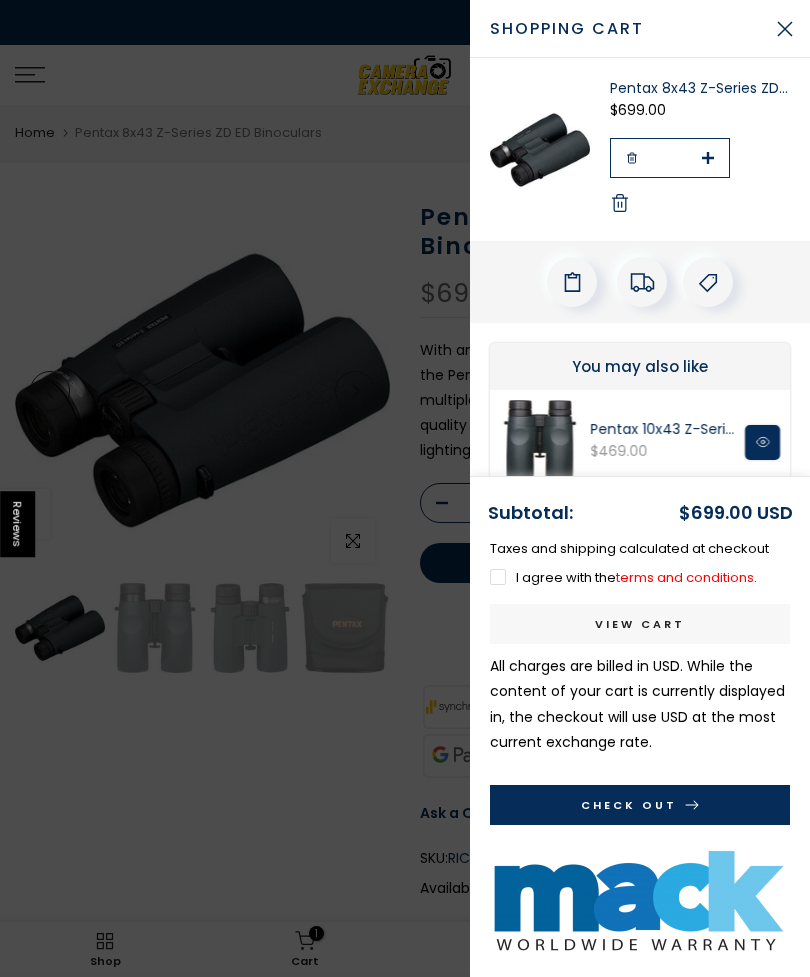 click on "I agree with the  terms and conditions ." at bounding box center [623, 577] 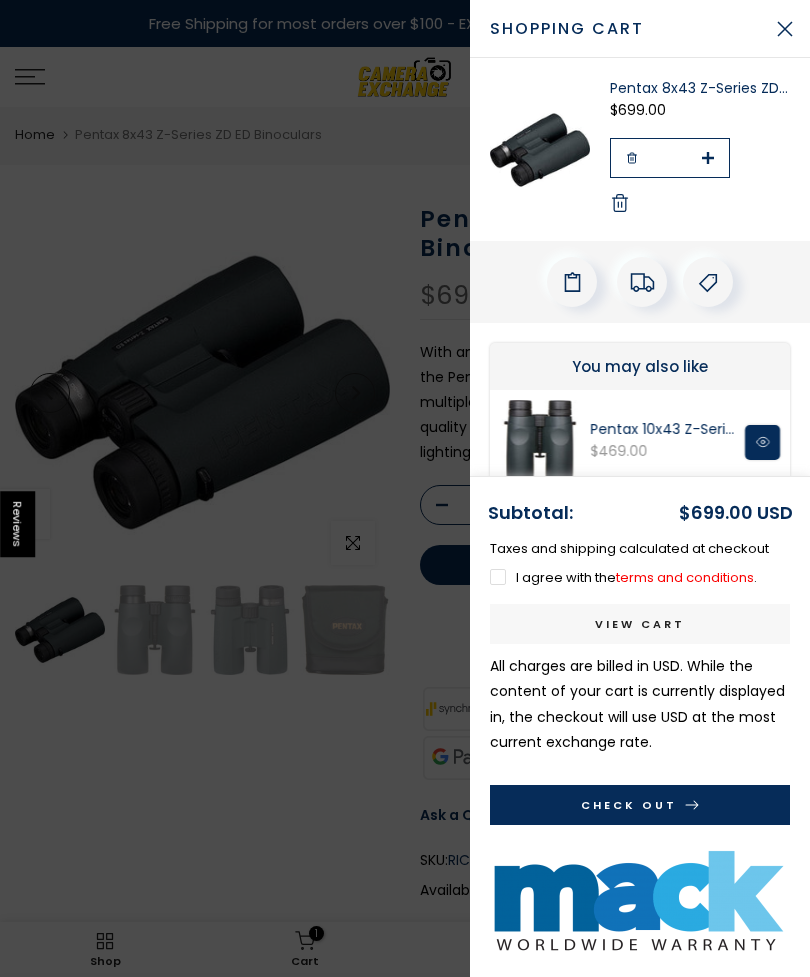 click on "Check Out" at bounding box center [640, 805] 